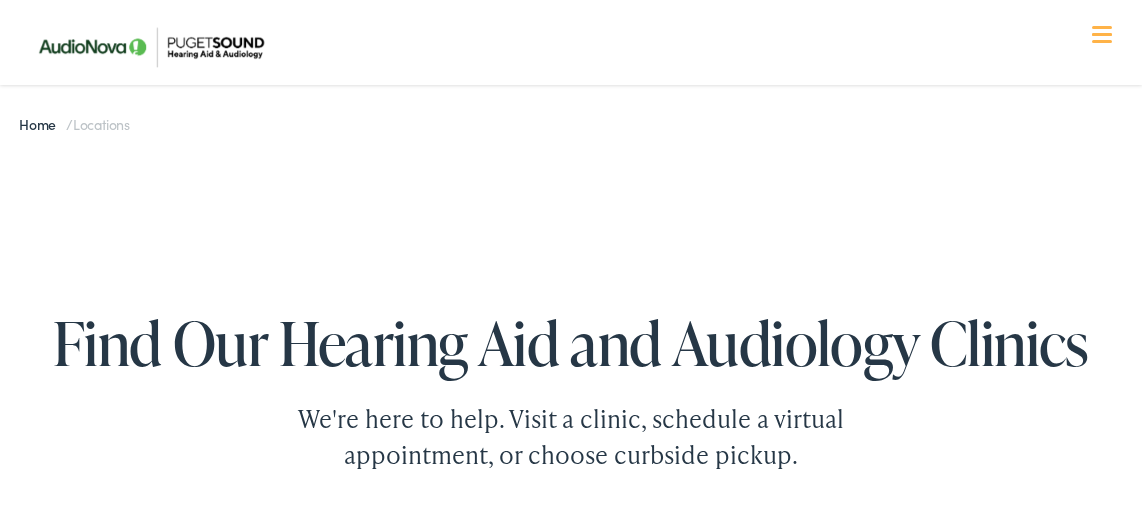 scroll, scrollTop: 363, scrollLeft: 0, axis: vertical 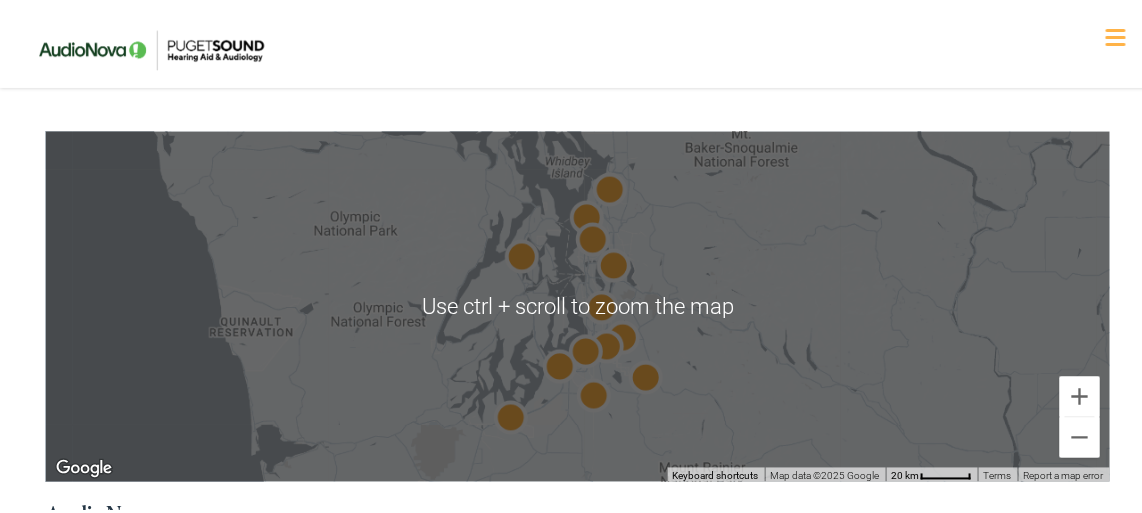 click at bounding box center [578, 304] 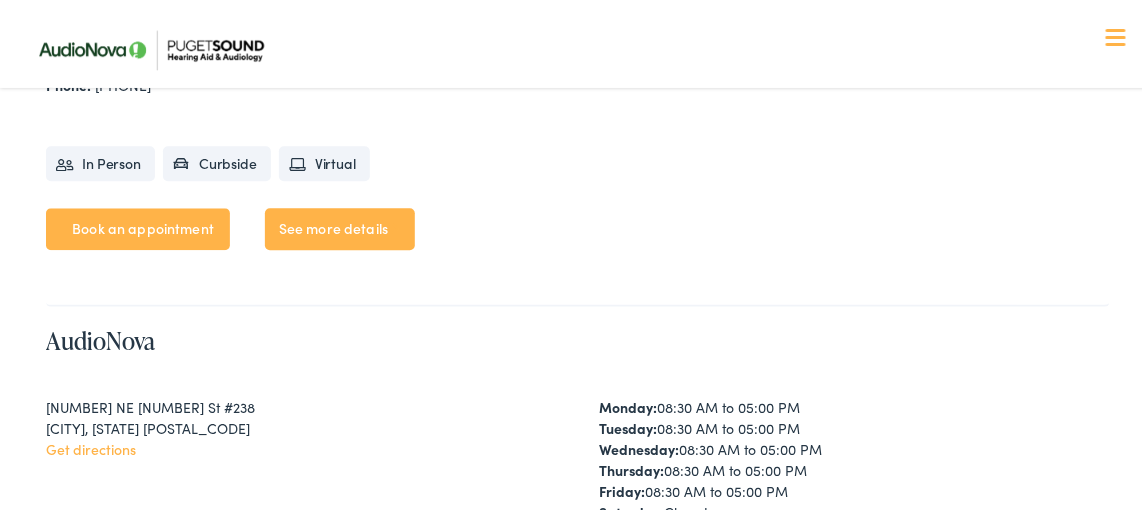 scroll, scrollTop: 7762, scrollLeft: 0, axis: vertical 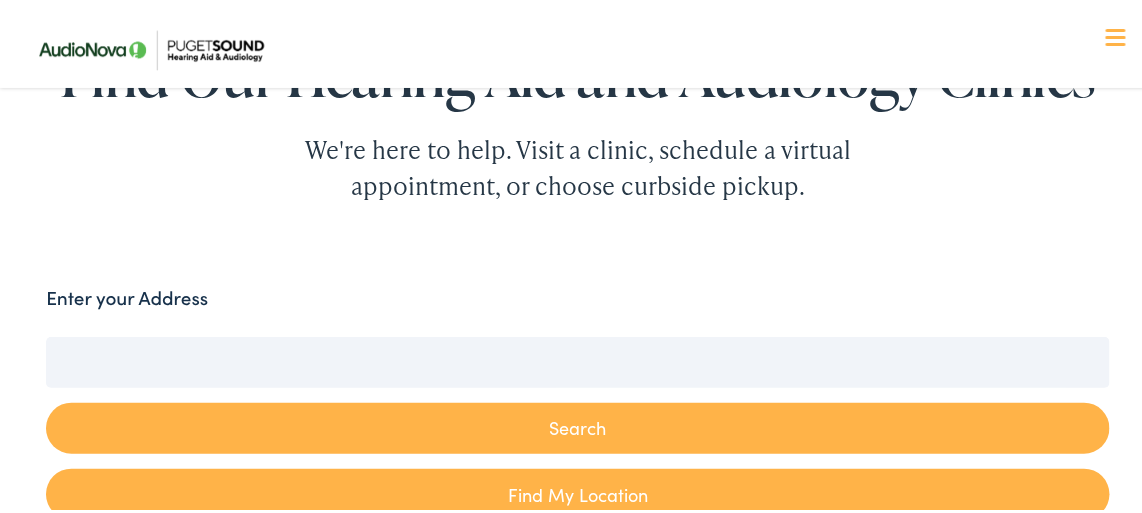 click on "Enter your Address" at bounding box center (578, 359) 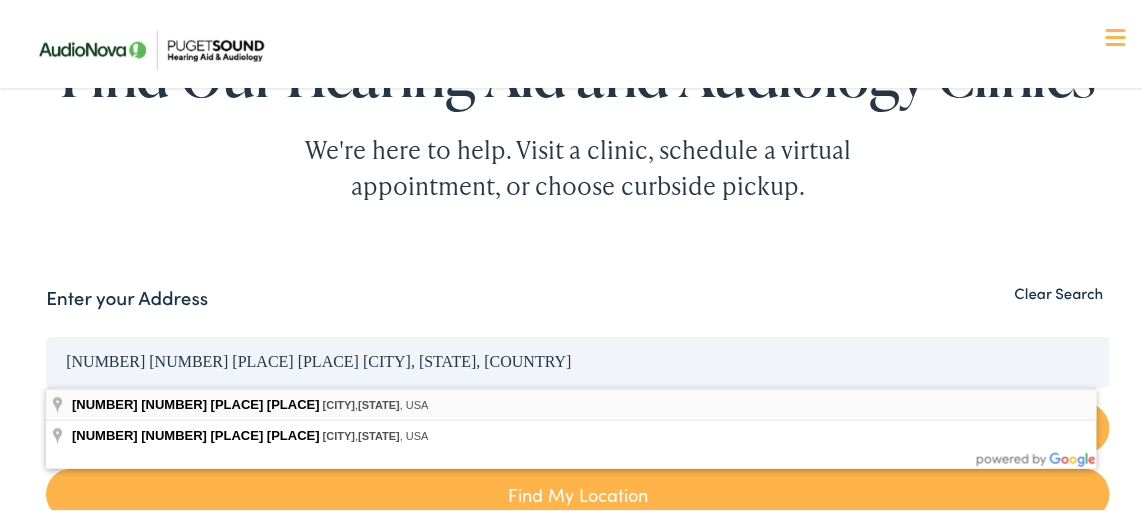 type on "[NUMBER] [NUMBER] [PLACE] [PLACE], [CITY], [STATE], [COUNTRY]" 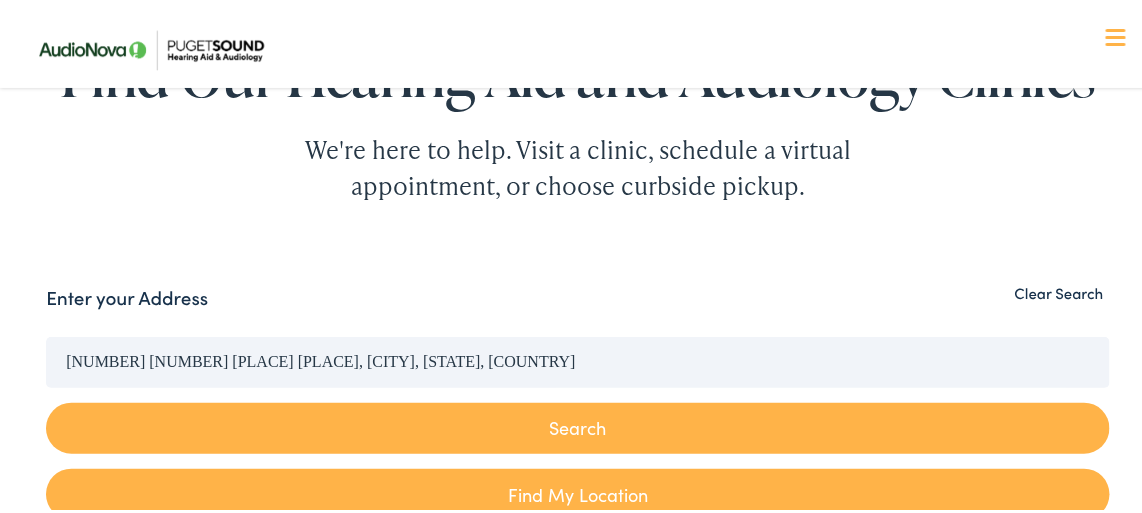 click on "Search" at bounding box center (578, 425) 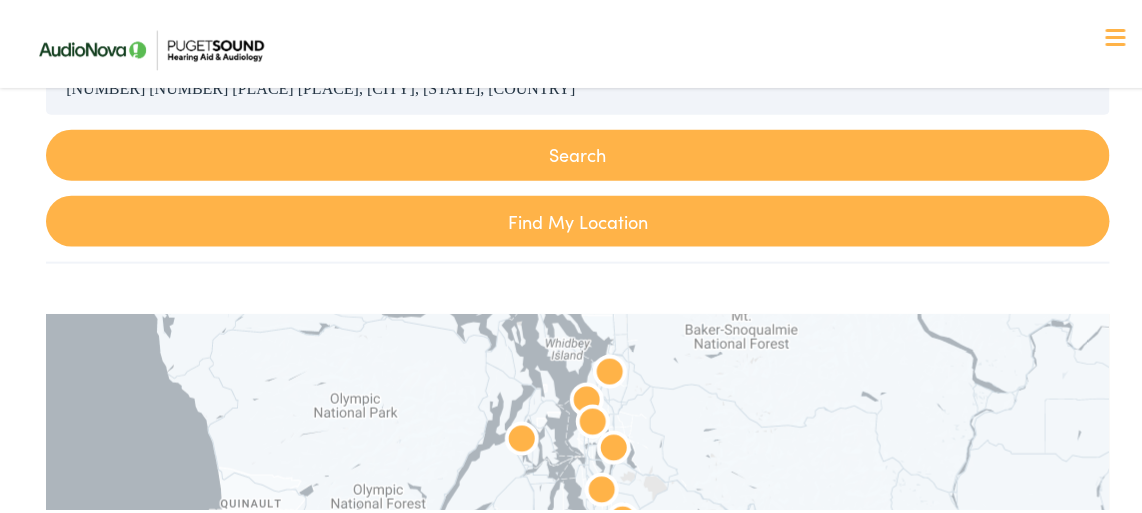 click on "Search" at bounding box center [578, 152] 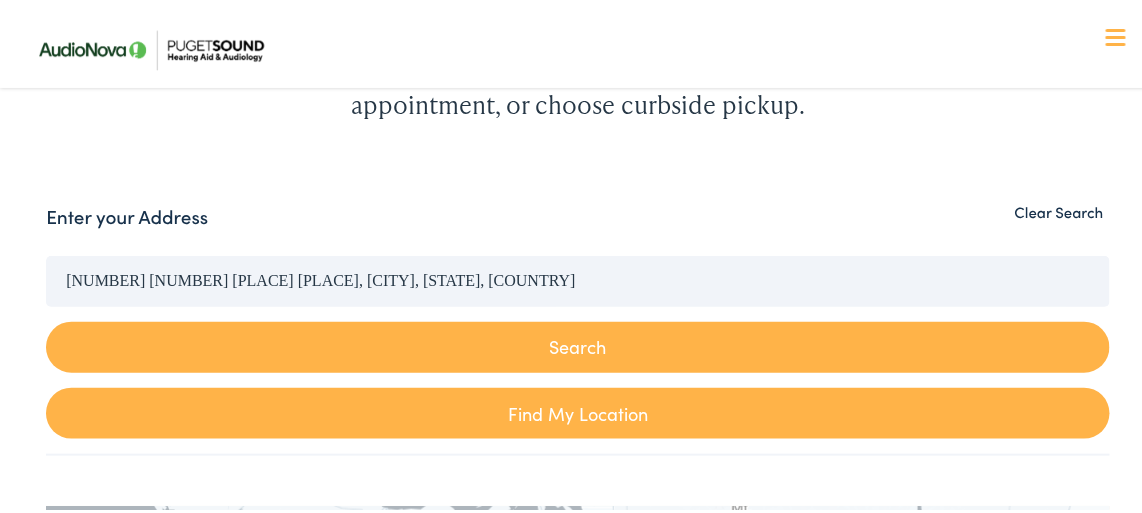 scroll, scrollTop: 454, scrollLeft: 0, axis: vertical 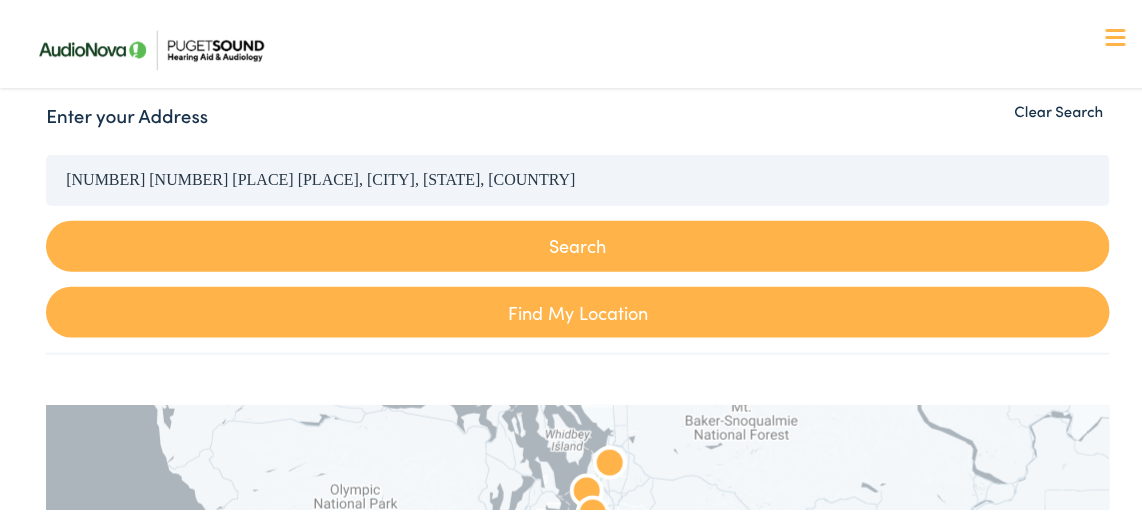 click on "Search" at bounding box center [578, 243] 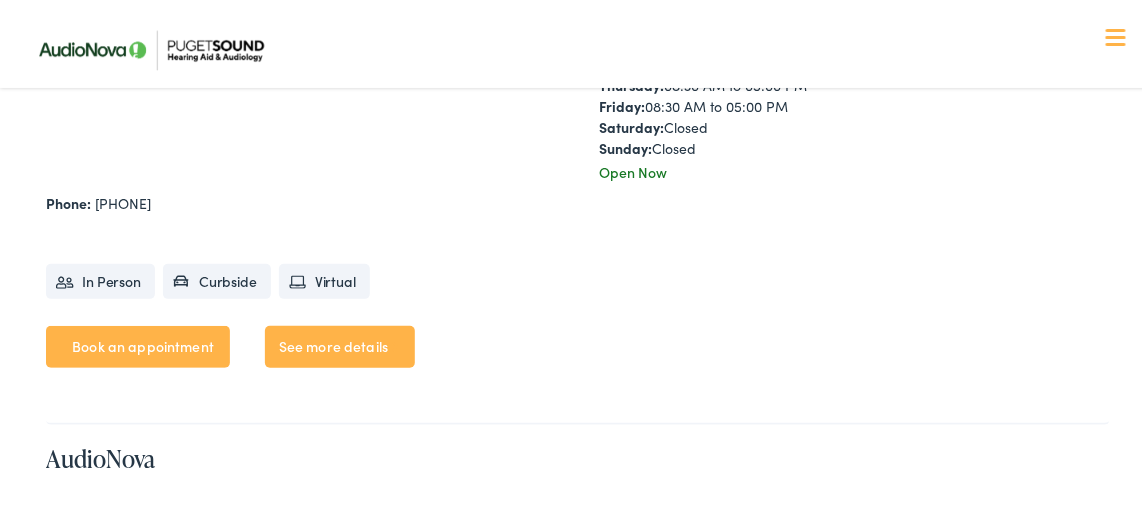 scroll, scrollTop: 6272, scrollLeft: 0, axis: vertical 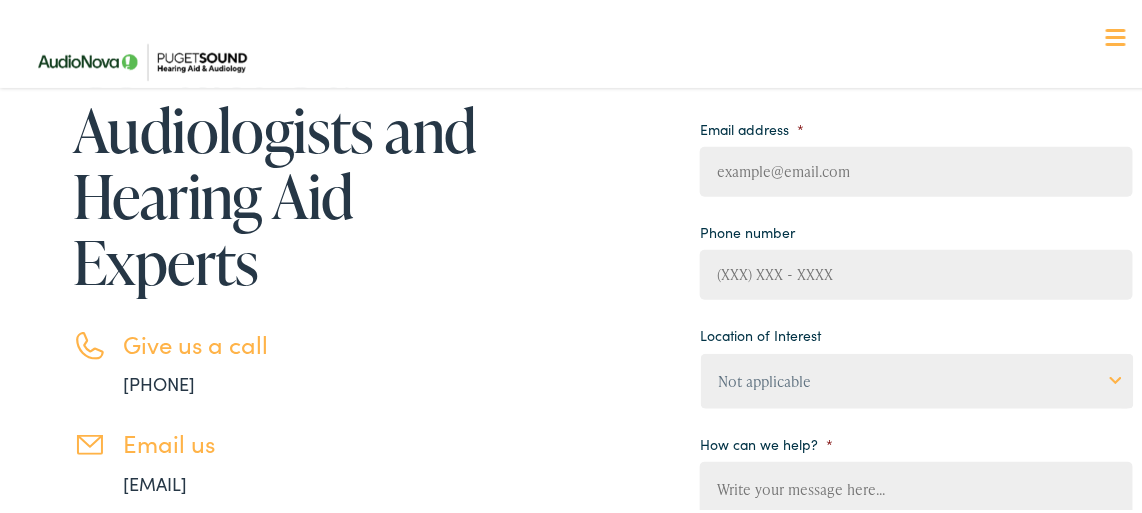 click on "Email address *" at bounding box center [916, 169] 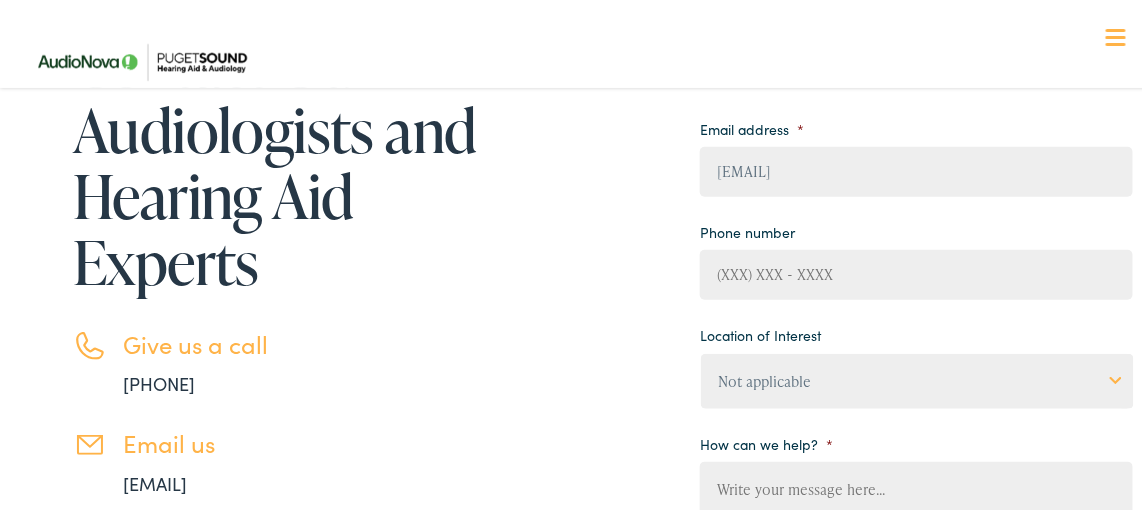 type on "George" 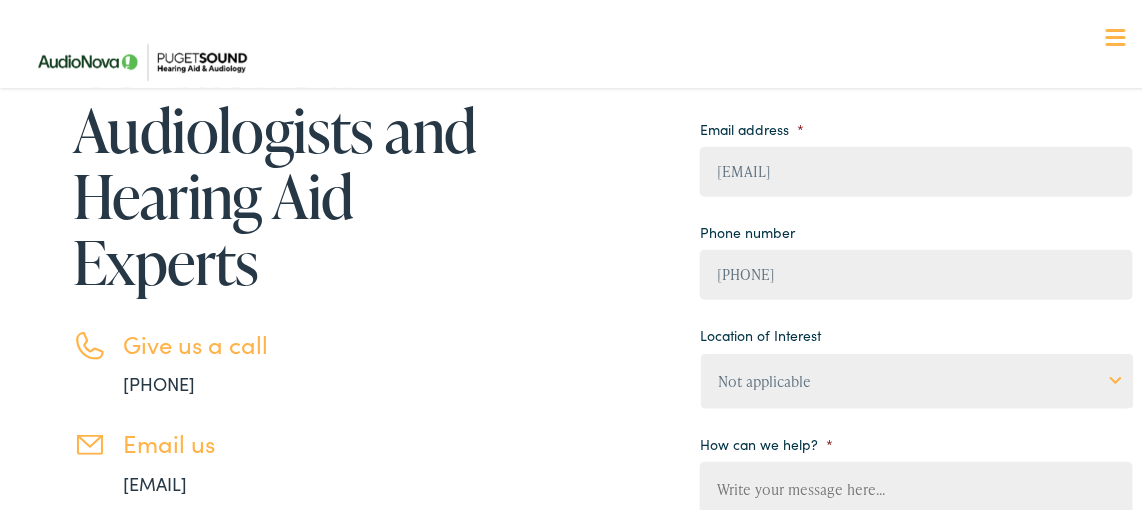 type on "(206) 391-8071" 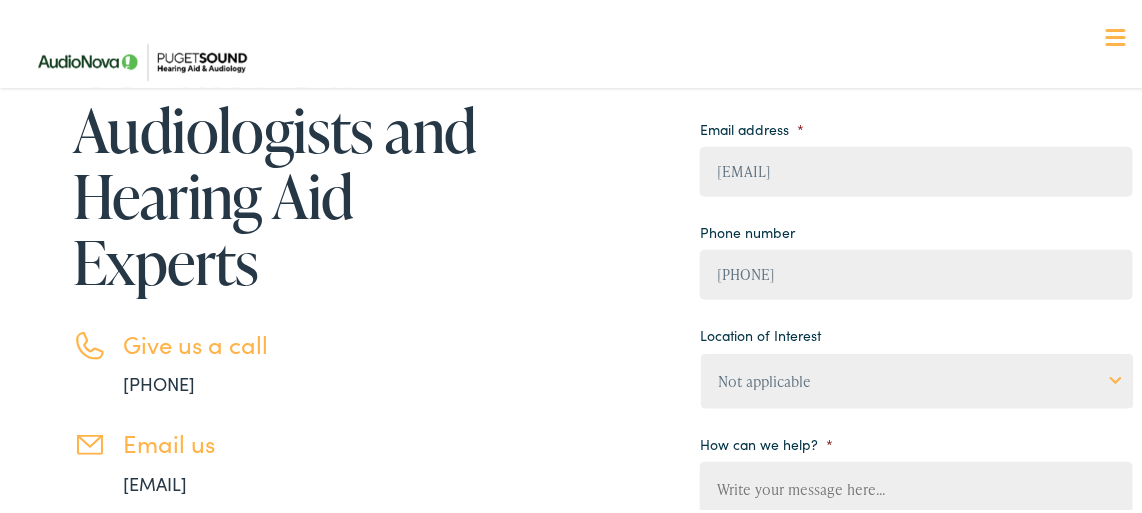 click on "Not applicable Audiology & Hearing Clinic, Paris Blount Hearing & Speech, Maryville Franklin Hearing Center, Franklin Hearing Specialists, Dickson Shea Hearing Aid Centers, Brentwood Puget Sound Hearing, Batesville Puget Sound Hearing, Cherokee Village Puget Sound Hearing, Clinton Puget Sound Hearing, Heber Springs Puget Sound Hearing, Jonesboro Puget Sound Hearing, Little Rock Puget Sound Hearing, Memphis Puget Sound Hearing, Mountain Home Puget Sound Hearing, Mountain View Tennessee Valley Audiology, Knoxville" at bounding box center (917, 378) 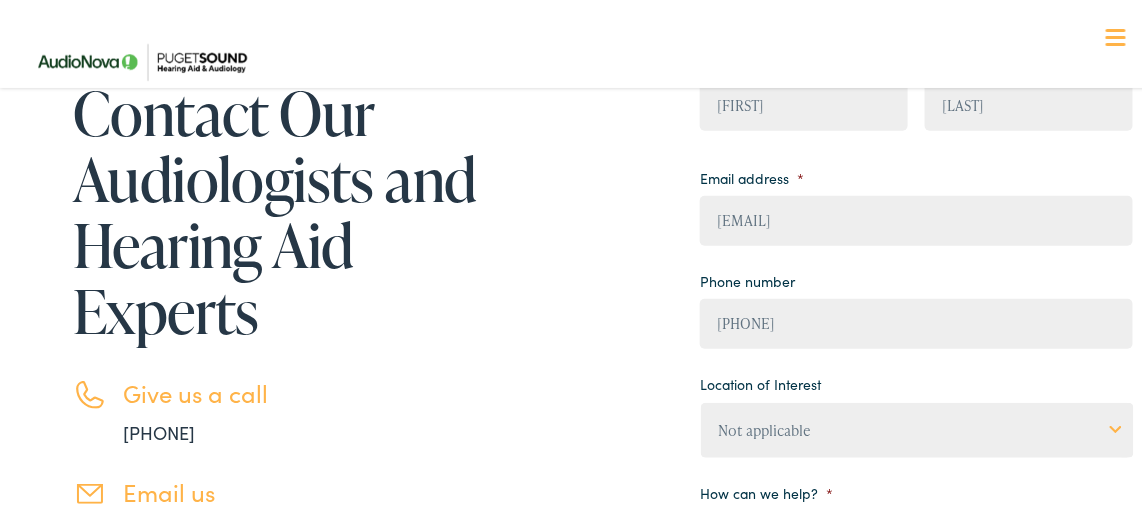 scroll, scrollTop: 181, scrollLeft: 0, axis: vertical 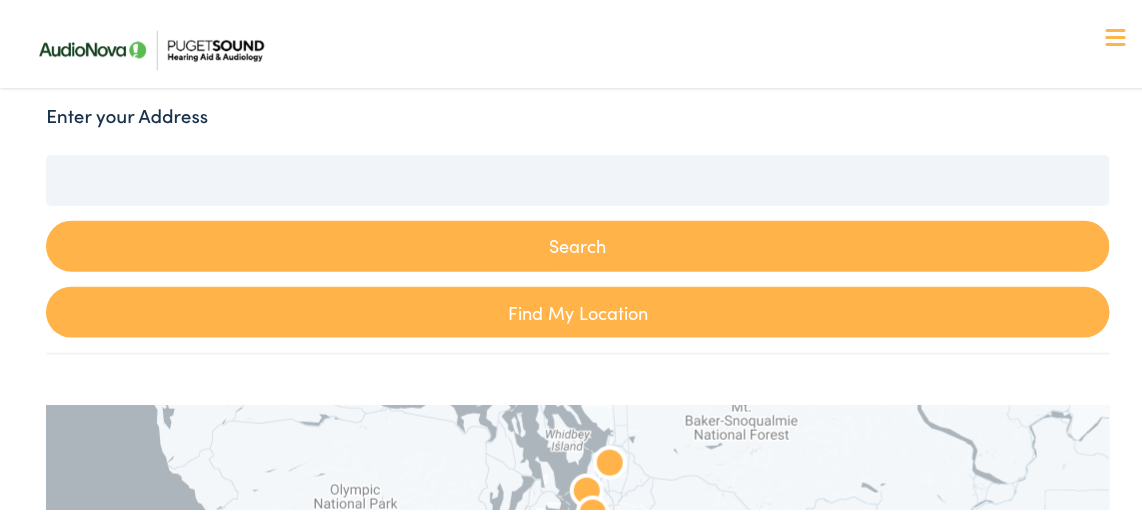 click on "Search" at bounding box center (578, 217) 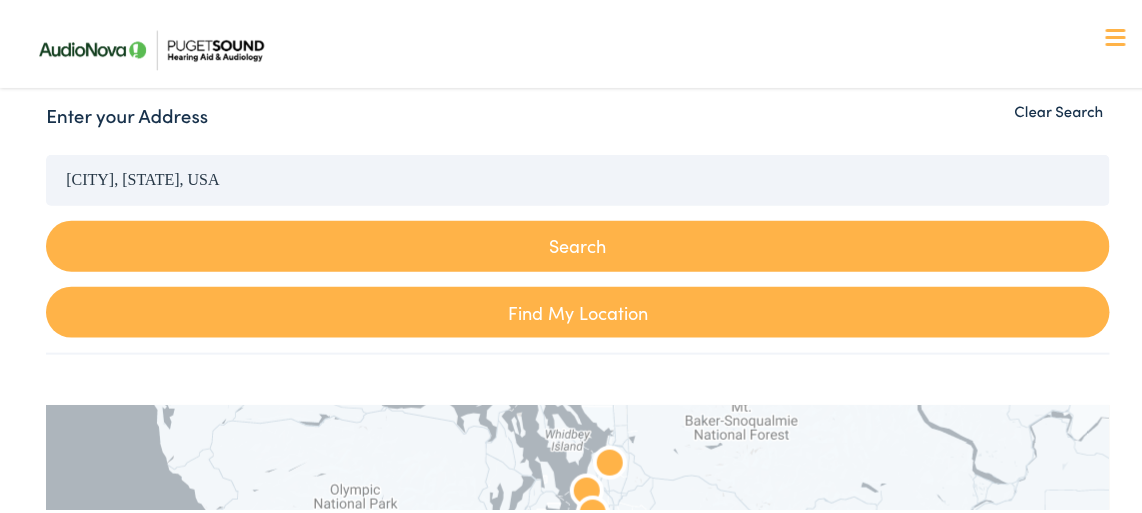 click on "Search" at bounding box center (578, 243) 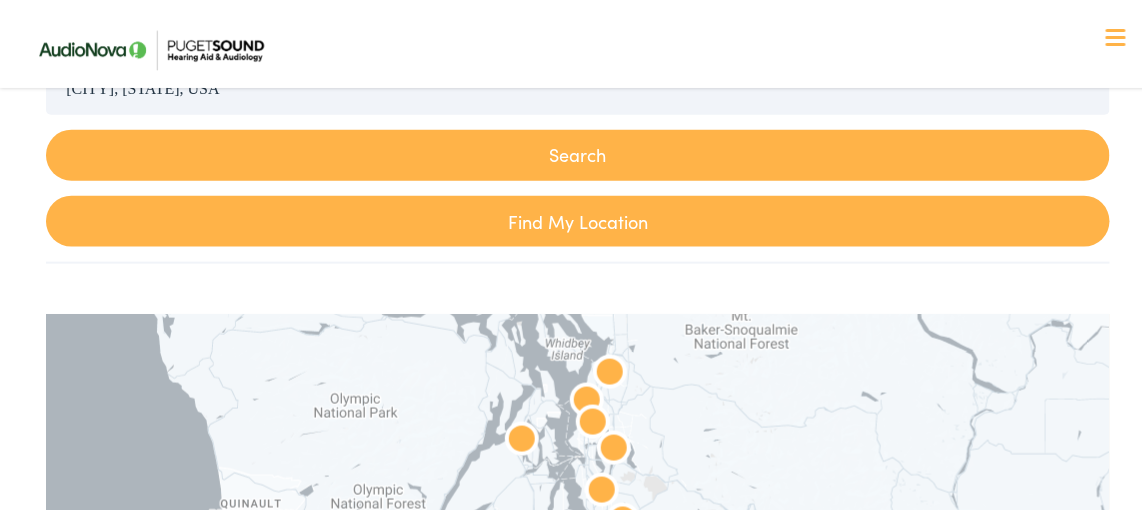 click on "Find My Location" at bounding box center (578, 218) 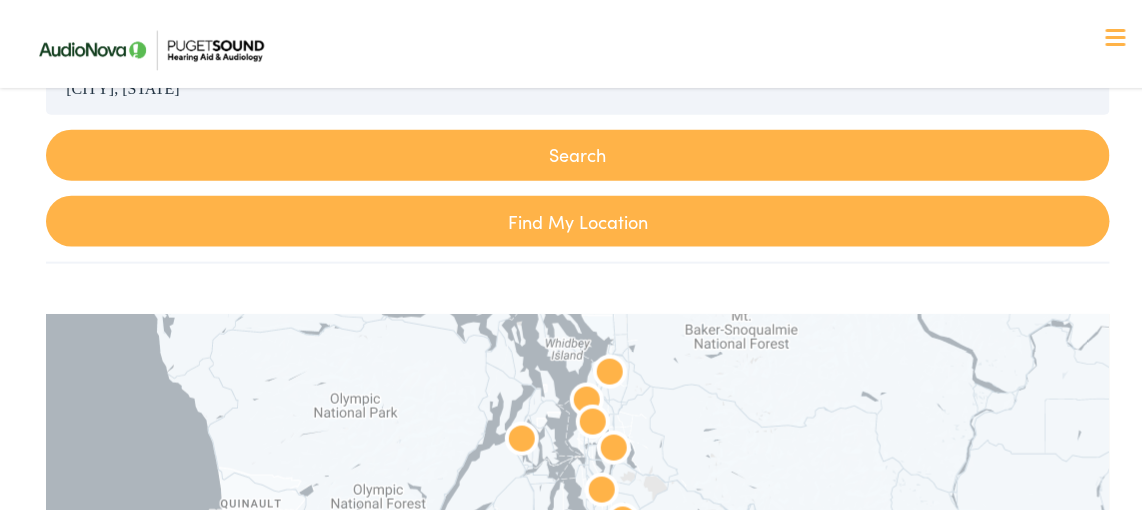 click on "Search" at bounding box center [578, 152] 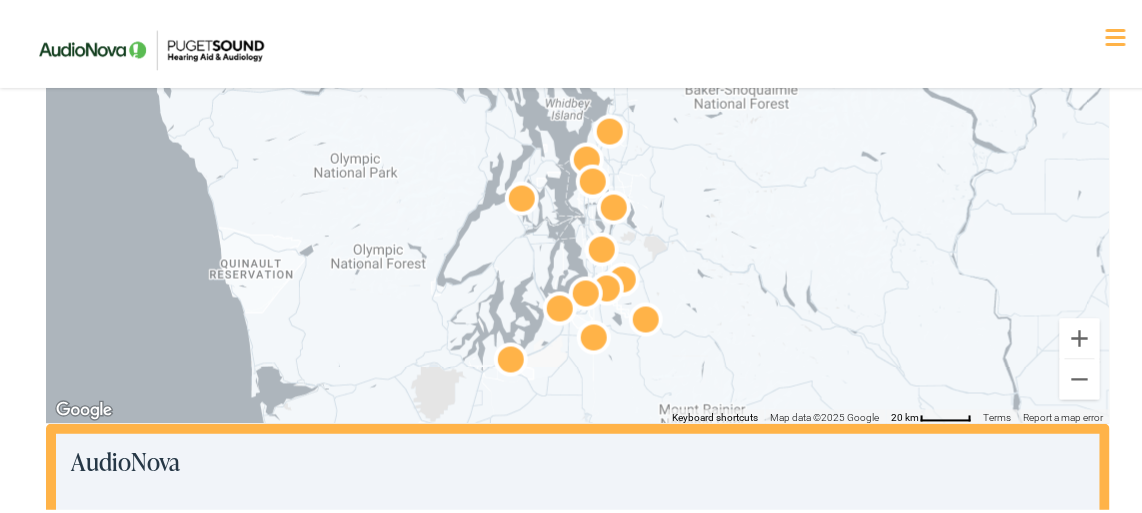 scroll, scrollTop: 818, scrollLeft: 0, axis: vertical 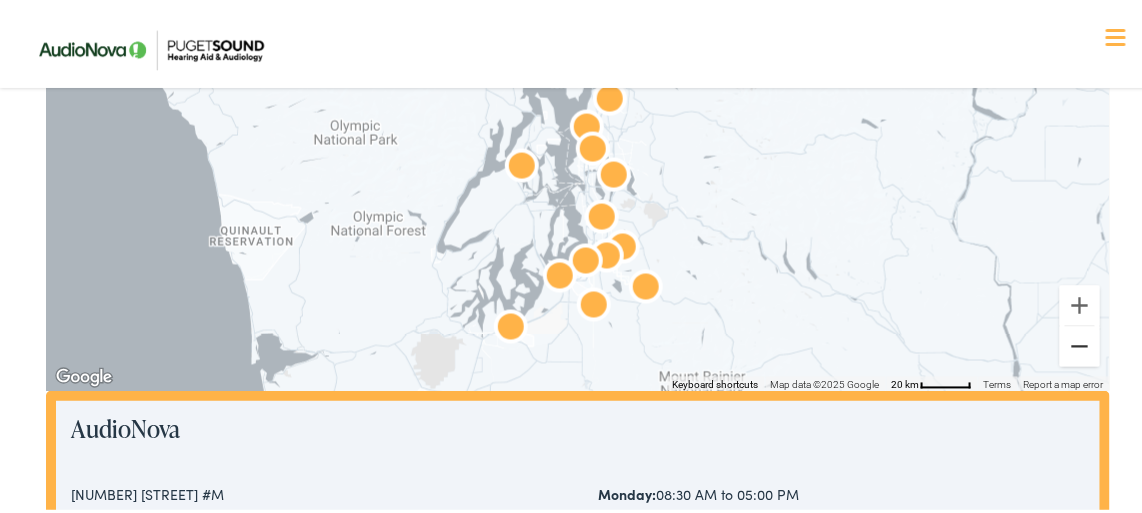 click at bounding box center [1080, 344] 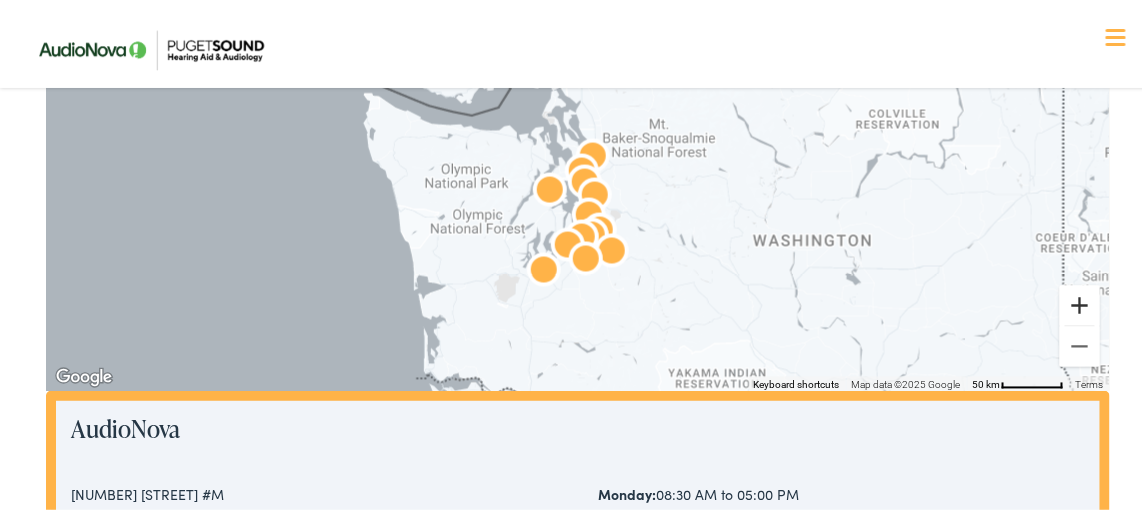 click at bounding box center [1080, 303] 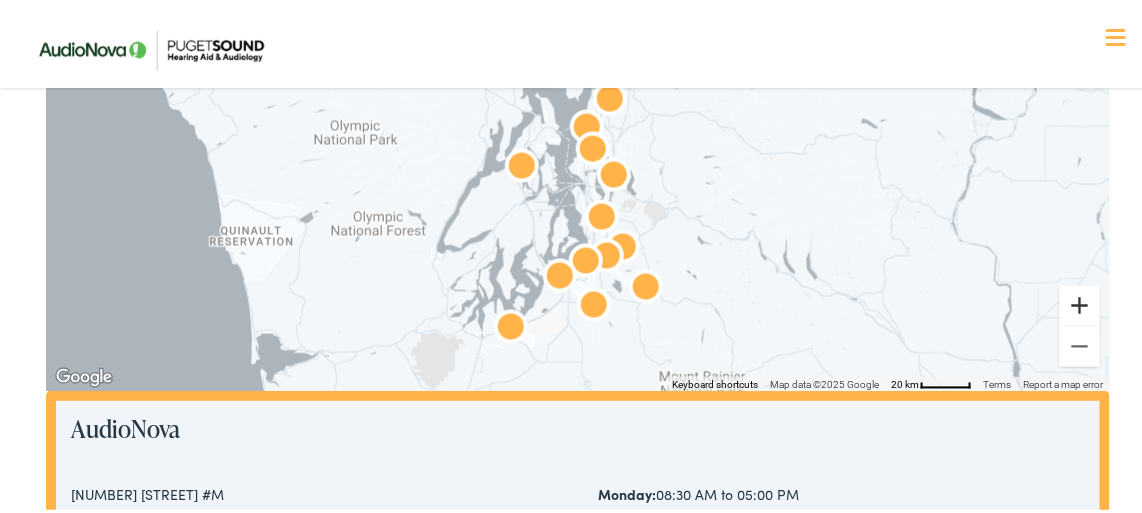 click at bounding box center [1080, 303] 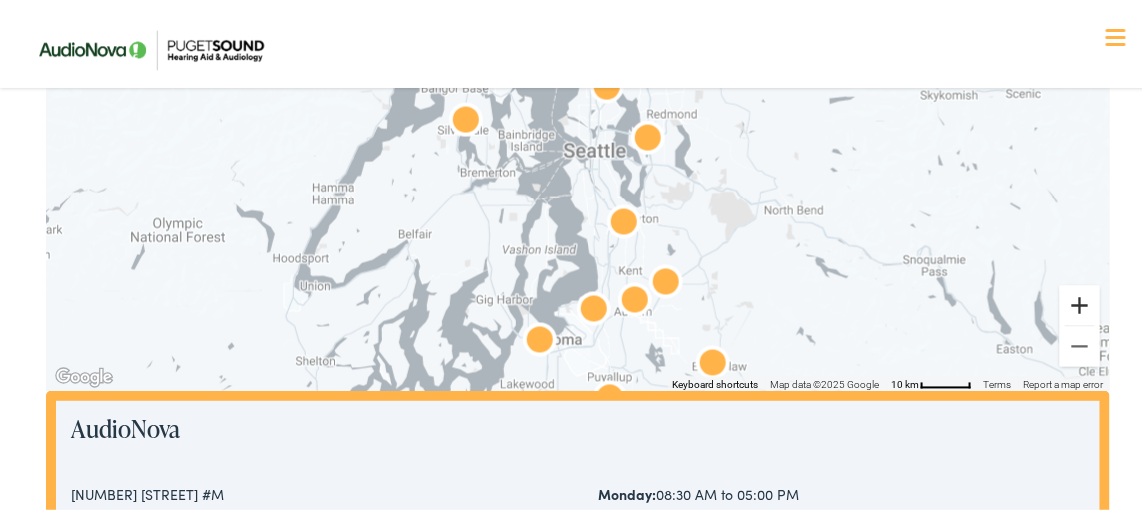click at bounding box center (1080, 303) 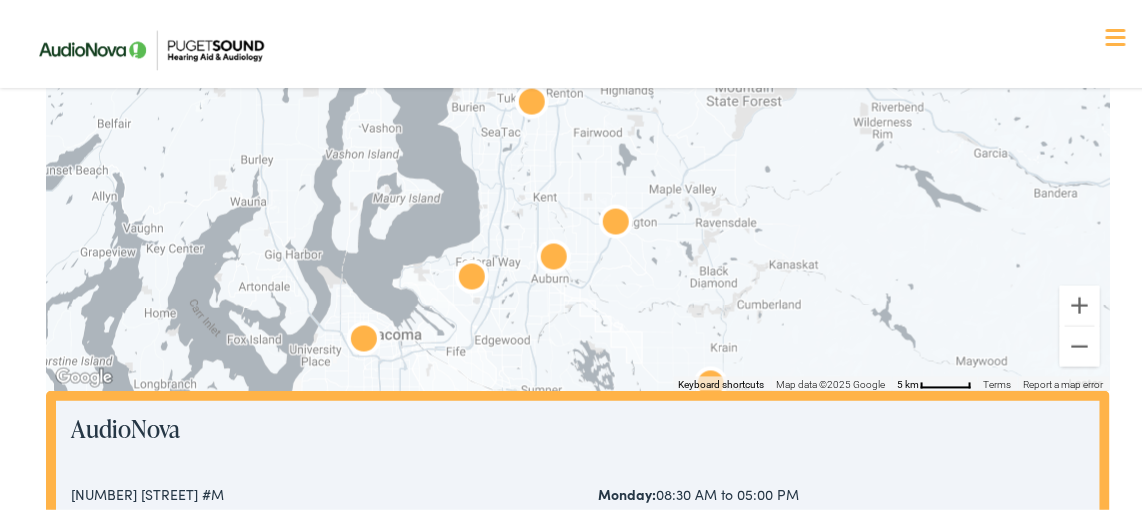 drag, startPoint x: 682, startPoint y: 280, endPoint x: 547, endPoint y: 162, distance: 179.30142 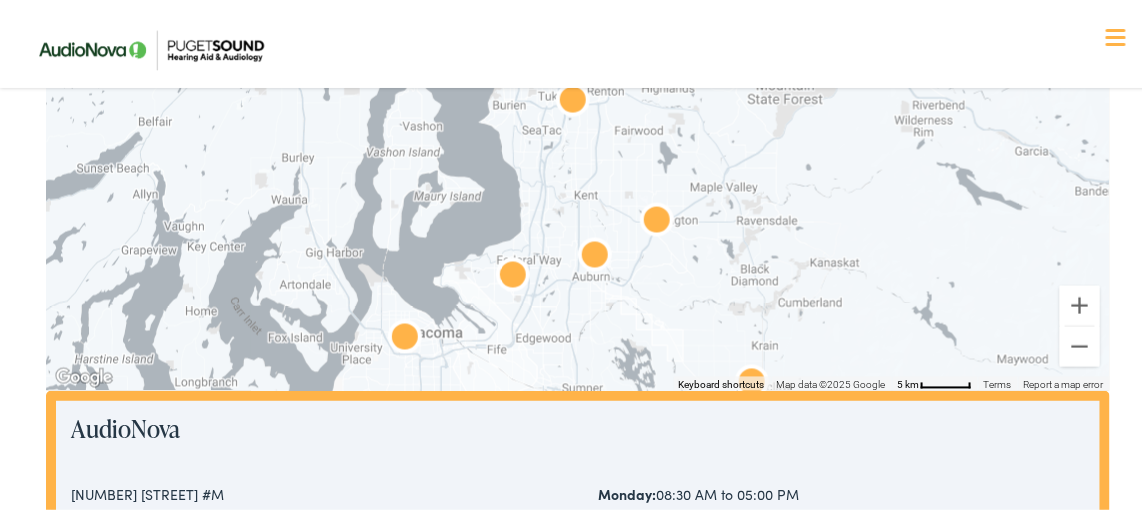drag, startPoint x: 725, startPoint y: 266, endPoint x: 775, endPoint y: 254, distance: 51.41984 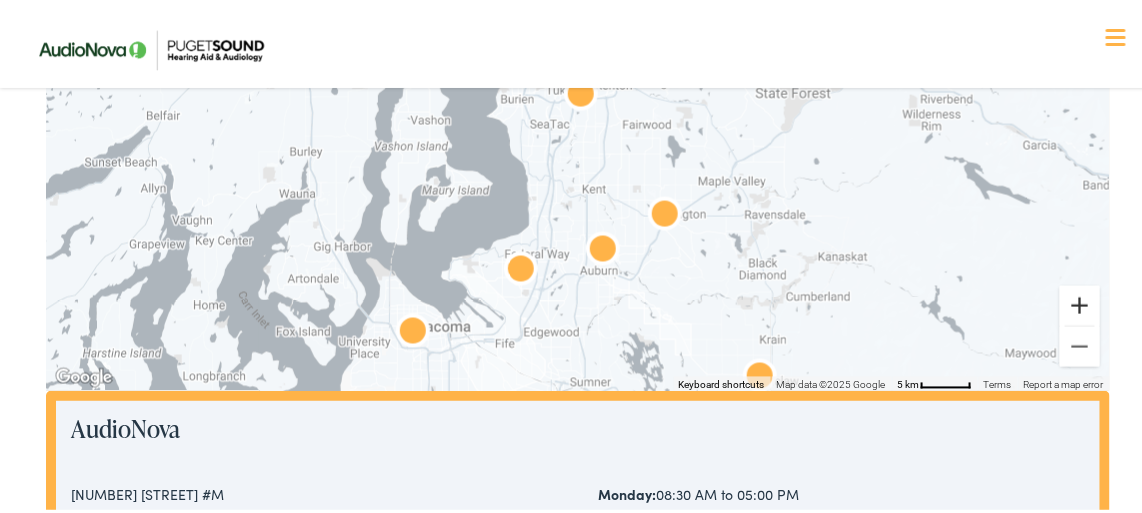 click at bounding box center (1080, 303) 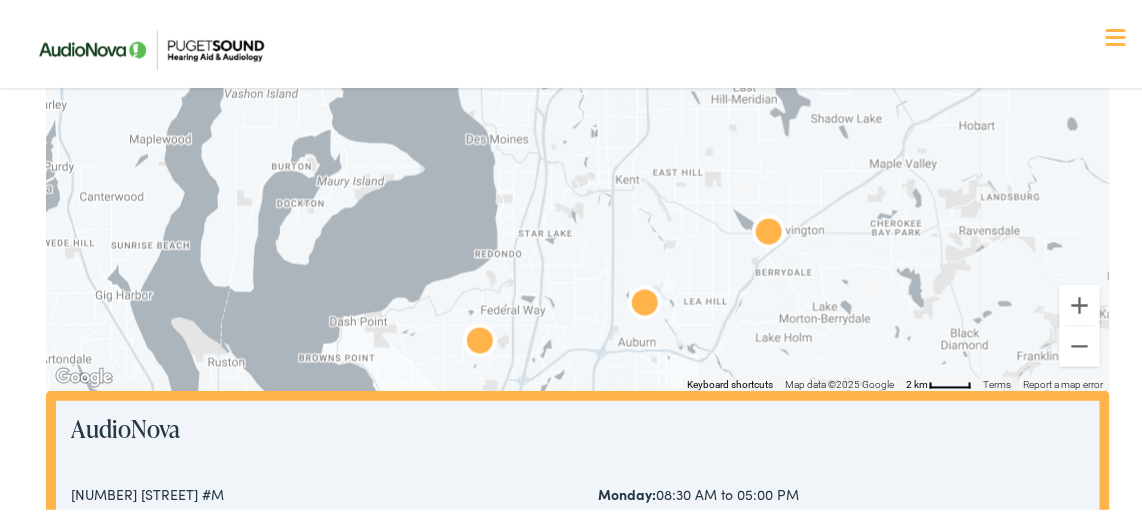 drag, startPoint x: 692, startPoint y: 248, endPoint x: 711, endPoint y: 263, distance: 24.207438 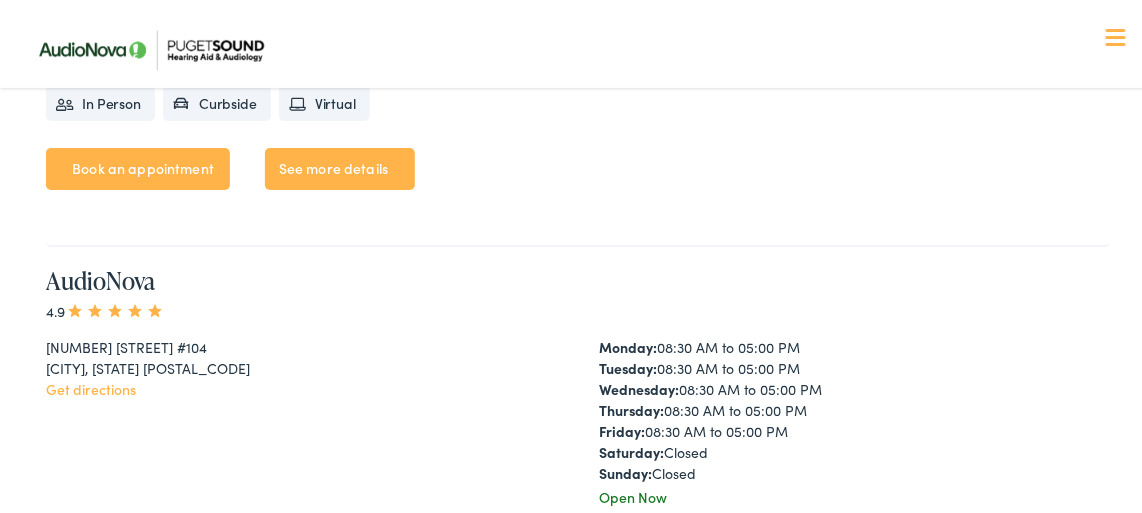 scroll, scrollTop: 4080, scrollLeft: 0, axis: vertical 